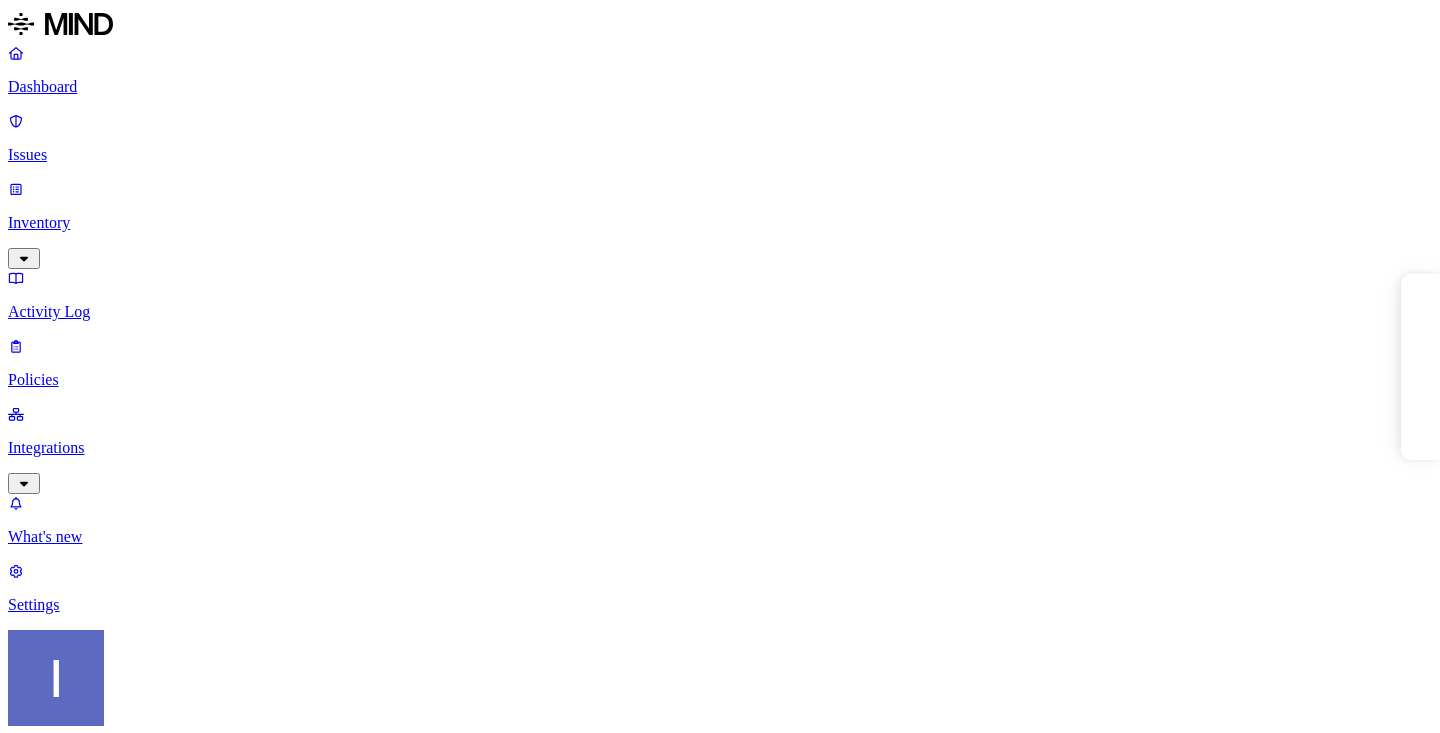 scroll, scrollTop: 0, scrollLeft: 0, axis: both 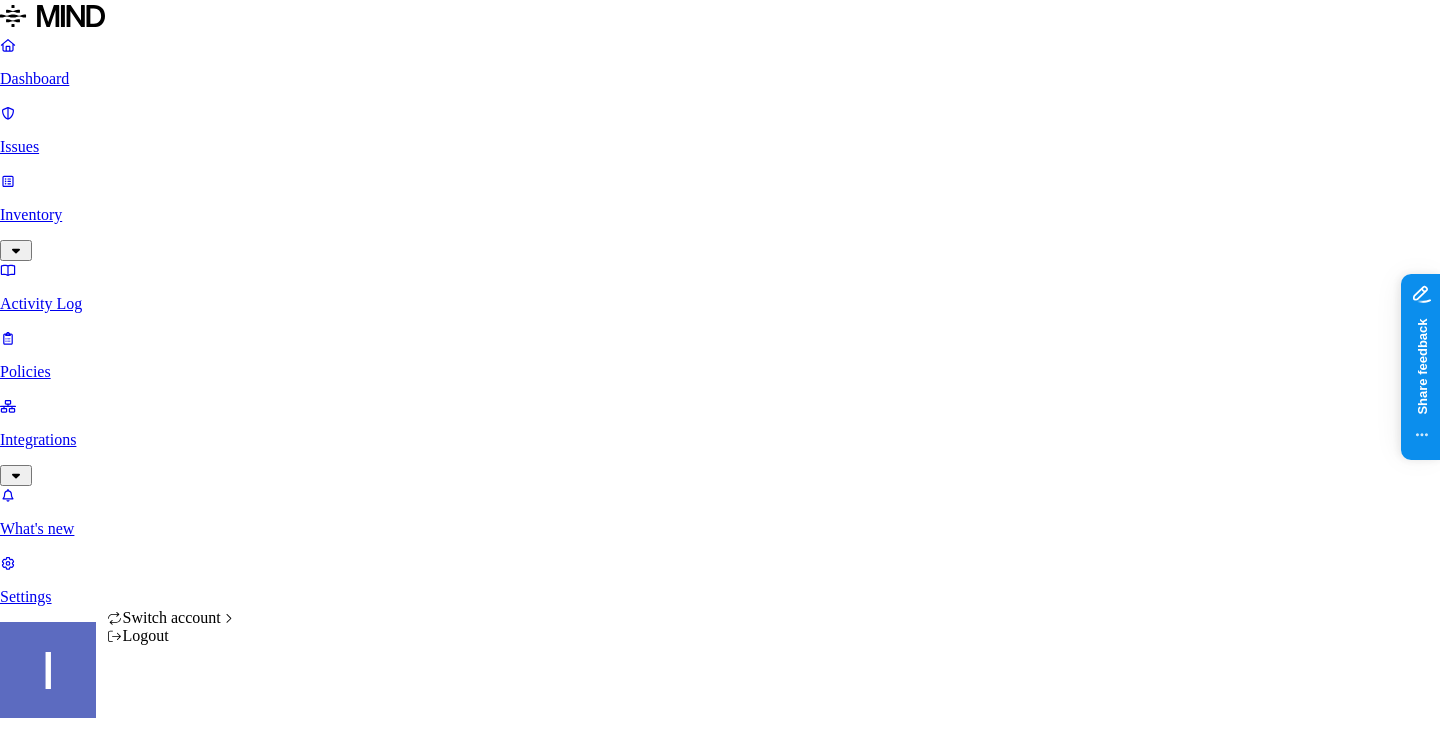 click on "Dashboard Issues Inventory Activity Log Policies Integrations What's new 1 Settings Itai Schwartz Openweb Dashboard 45 Discovery Detection Prevention Last update: 11:06 AM Scanned resources 1.37M Resources by integration 1.29M OpenWeb Google Drive 54.3K Openweb Jira 23.6K OpenWeb 3.59K Openweb Confluence 530 Openweb Github PII 71.1K Email address 202K Person Name 48.2K IBAN 43K Address 22.6K Phone number 11.7K SSN 2.09K PCI 216 Credit card 2.11K Secrets 203 Encryption Key 209 AWS credentials 108 Password 16 OpenAI API Key 8 GCP credentials 8 Databricks credentials 6 Other 29.4K Source code 109K Top resources with sensitive data Resource Sensitive records Owner Last access allfreecrochet.com - subscribers Email address 171711 Person Name 3 Artyom Nazginov Jan 31, 2025, 04:25 AM Thepollsters-6thtab Email address 162975 User Archive Oct 28, 2024, 05:36 AM collectors.wiki - subscribers and clicks of subs Email address 154057 Person Name 2 Phone number 1 Artyom Nazginov Jan 31, 2025, 04:45 AM 150848 5 2" at bounding box center [720, 1931] 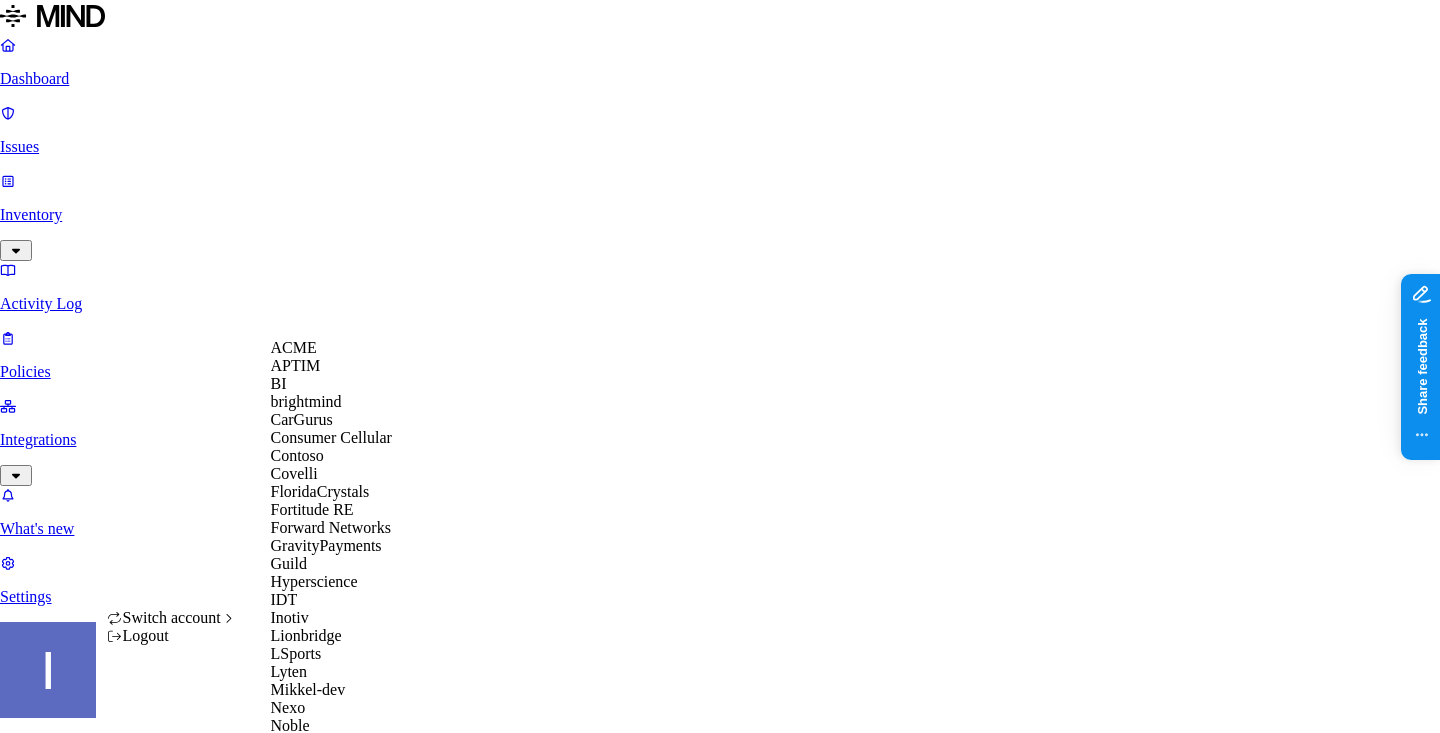 scroll, scrollTop: 0, scrollLeft: 0, axis: both 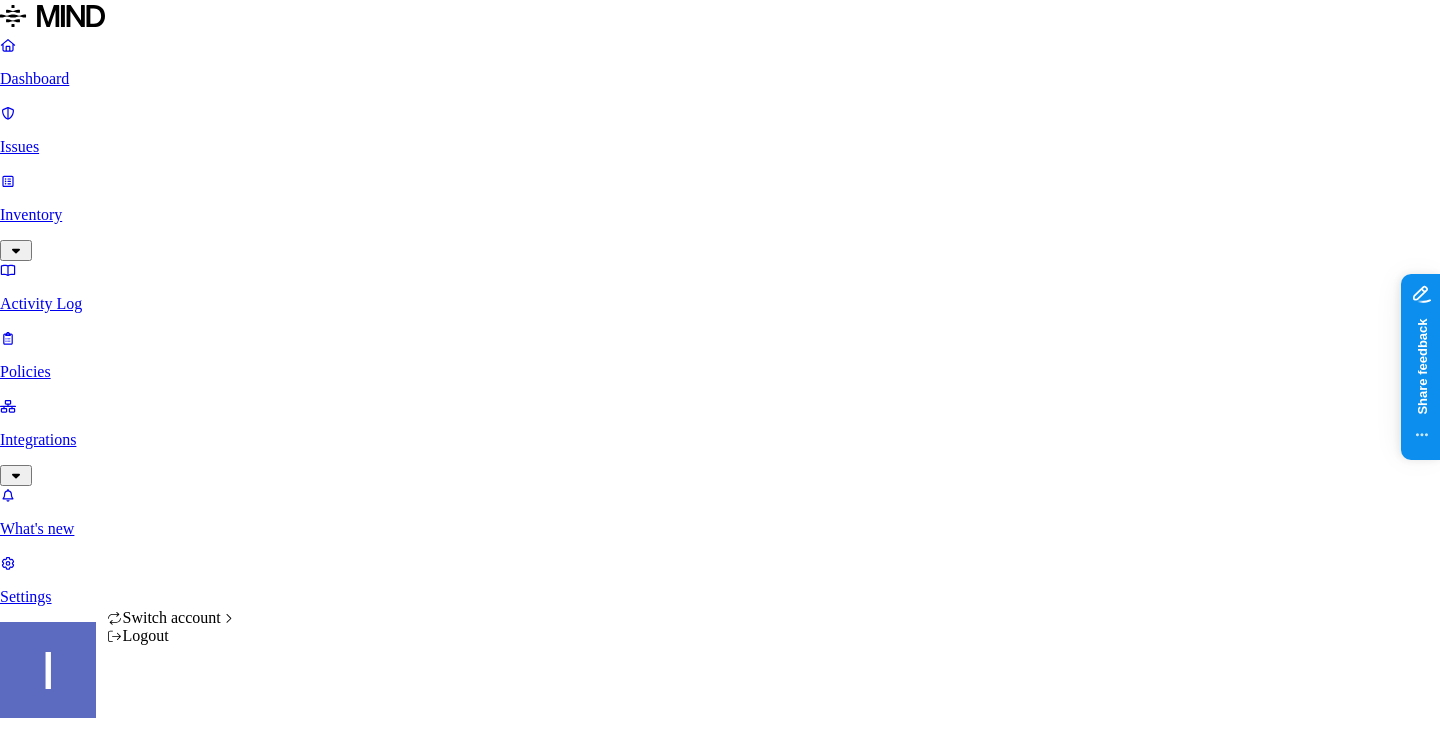 click on "Logout" at bounding box center [172, 636] 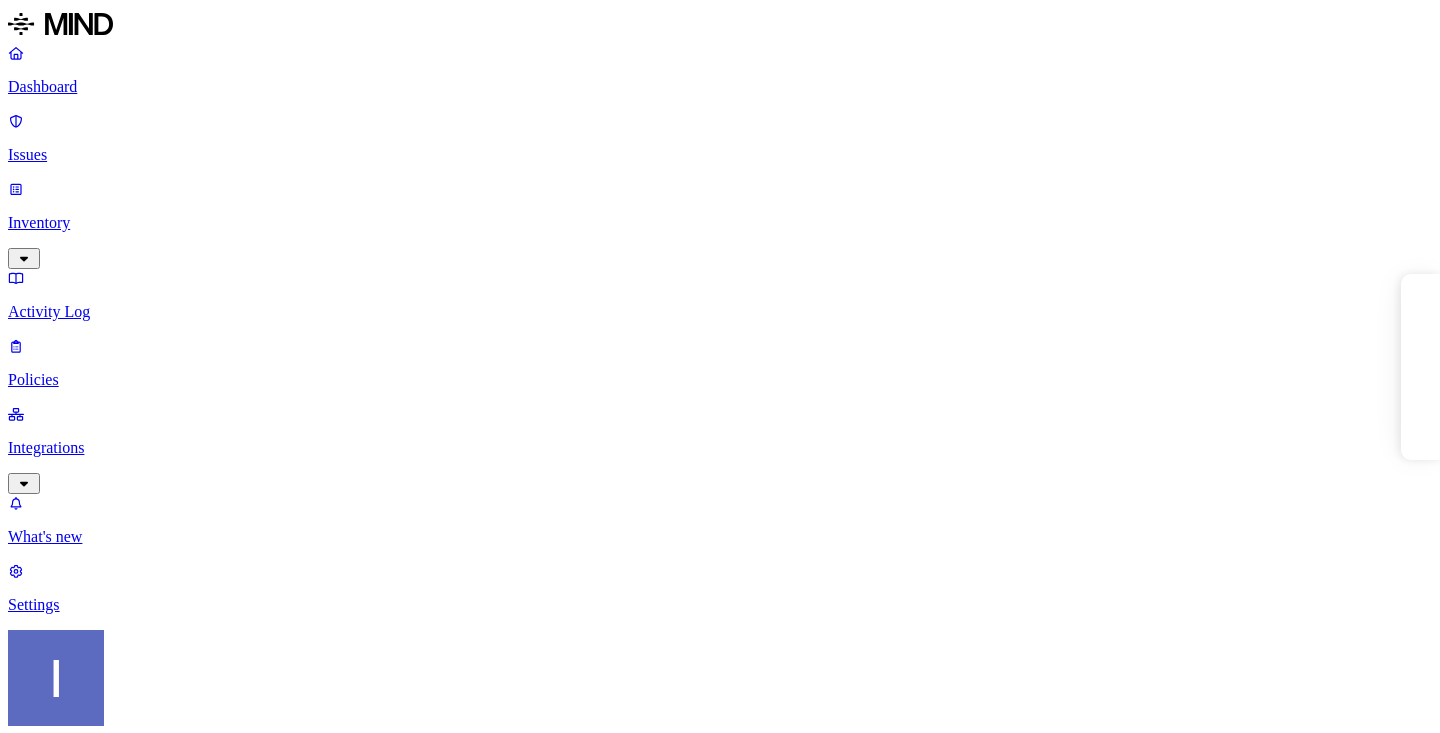 scroll, scrollTop: 0, scrollLeft: 0, axis: both 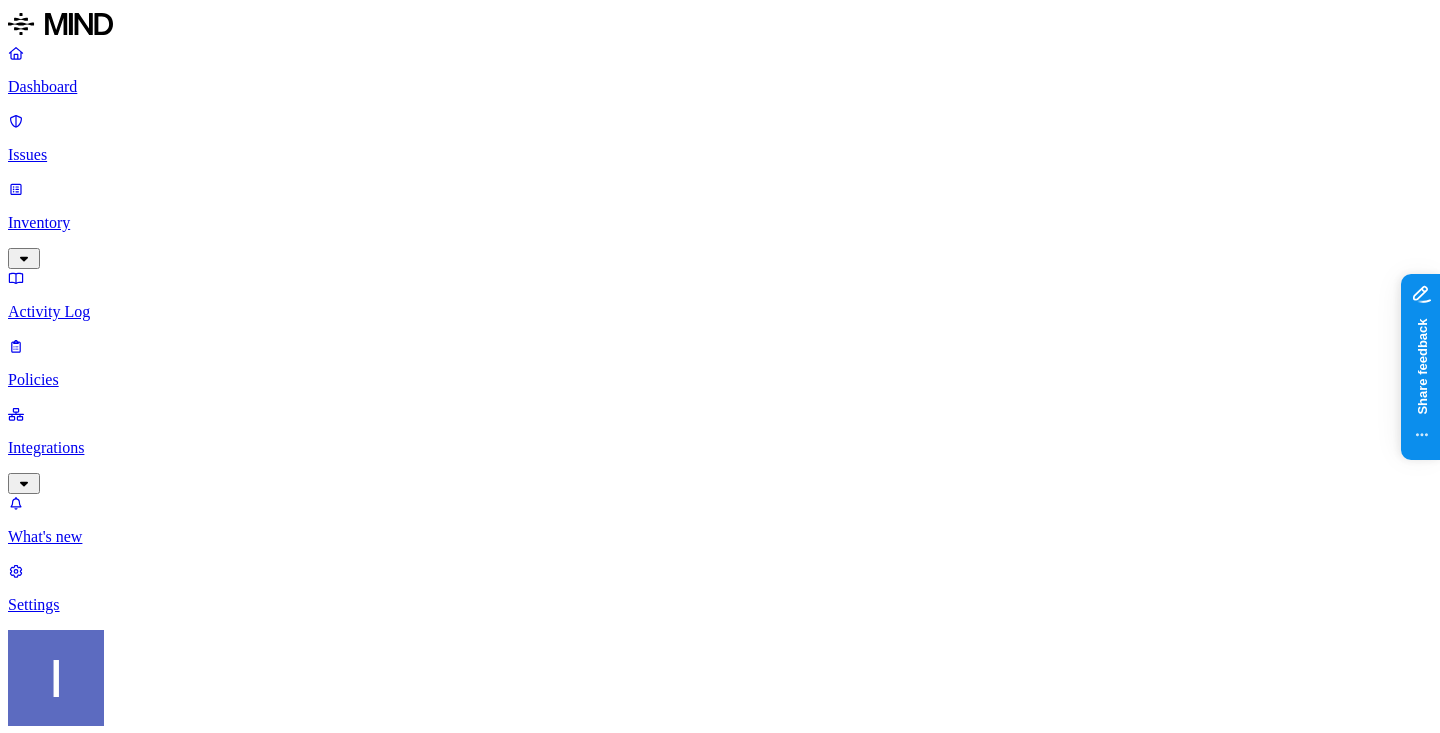 click 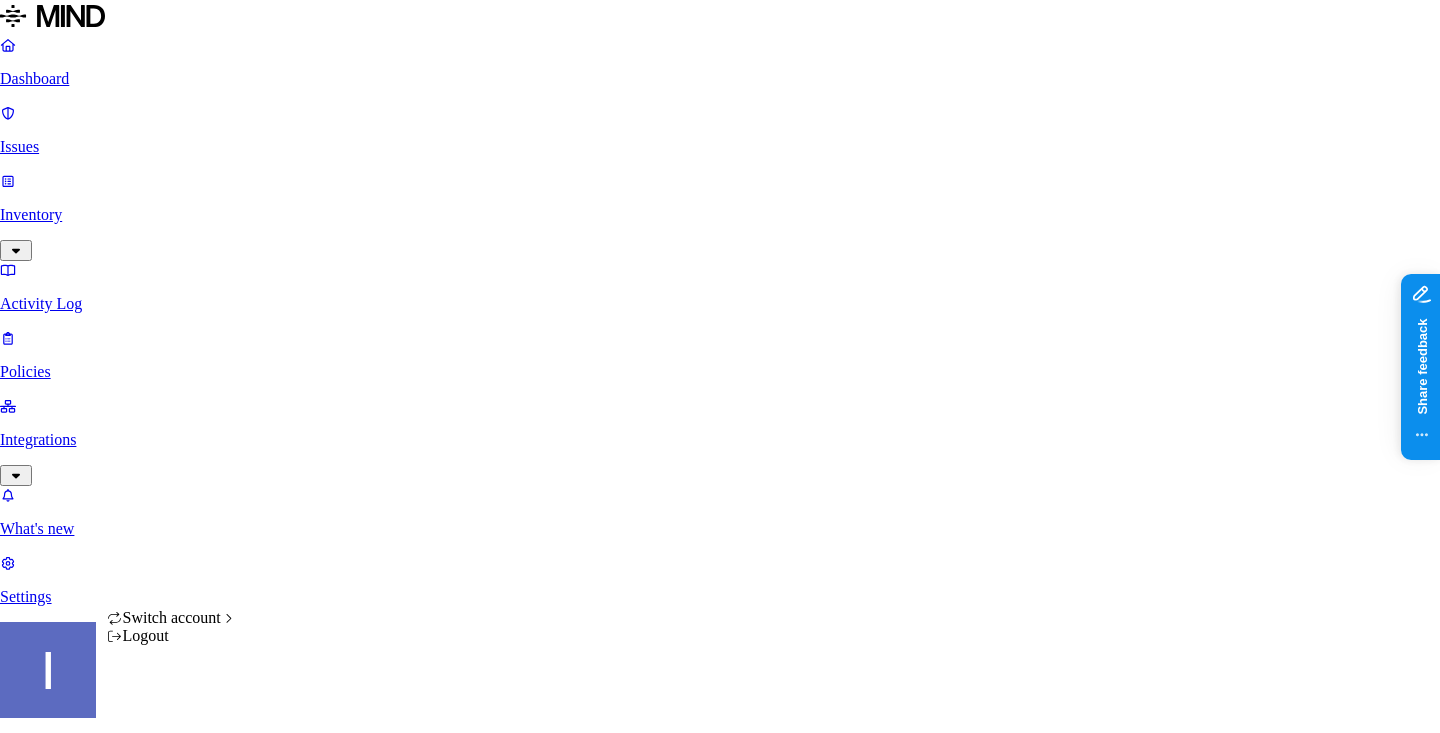 click on "Dashboard Issues Inventory Activity Log Policies Integrations What's new 1 Settings Itai Schwartz Openweb Dashboard 45 Discovery Detection Prevention Last update: 11:06 AM Scanned resources 1.37M Resources by integration 1.29M OpenWeb Google Drive 54.3K Openweb Jira 23.6K OpenWeb 3.59K Openweb Confluence 530 Openweb Github PII 71.1K Email address 202K Person Name 48.2K IBAN 43K Address 22.6K Phone number 11.7K SSN 2.09K PCI 216 Credit card 2.11K Secrets 203 Encryption Key 209 AWS credentials 108 Password 16 OpenAI API Key 8 GCP credentials 8 Databricks credentials 6 Other 29.4K Source code 109K Top resources with sensitive data Resource Sensitive records Owner Last access allfreecrochet.com - subscribers Email address 171711 Person Name 3 Artyom Nazginov Jan 31, 2025, 04:25 AM Thepollsters-6thtab Email address 162975 User Archive Oct 28, 2024, 05:36 AM collectors.wiki - subscribers and clicks of subs Email address 154057 Person Name 2 Phone number 1 Artyom Nazginov Jan 31, 2025, 04:45 AM 150848 5 2" at bounding box center [720, 1931] 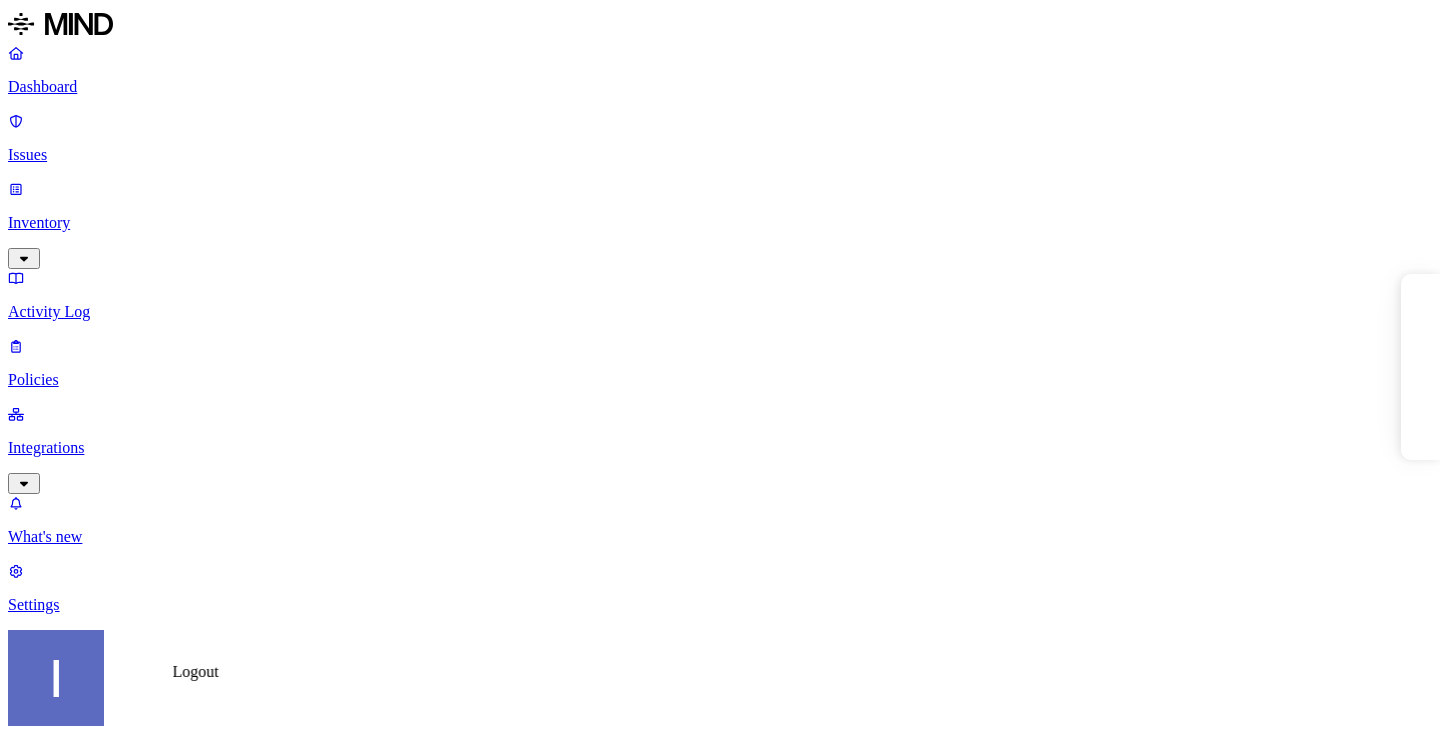 scroll, scrollTop: 0, scrollLeft: 0, axis: both 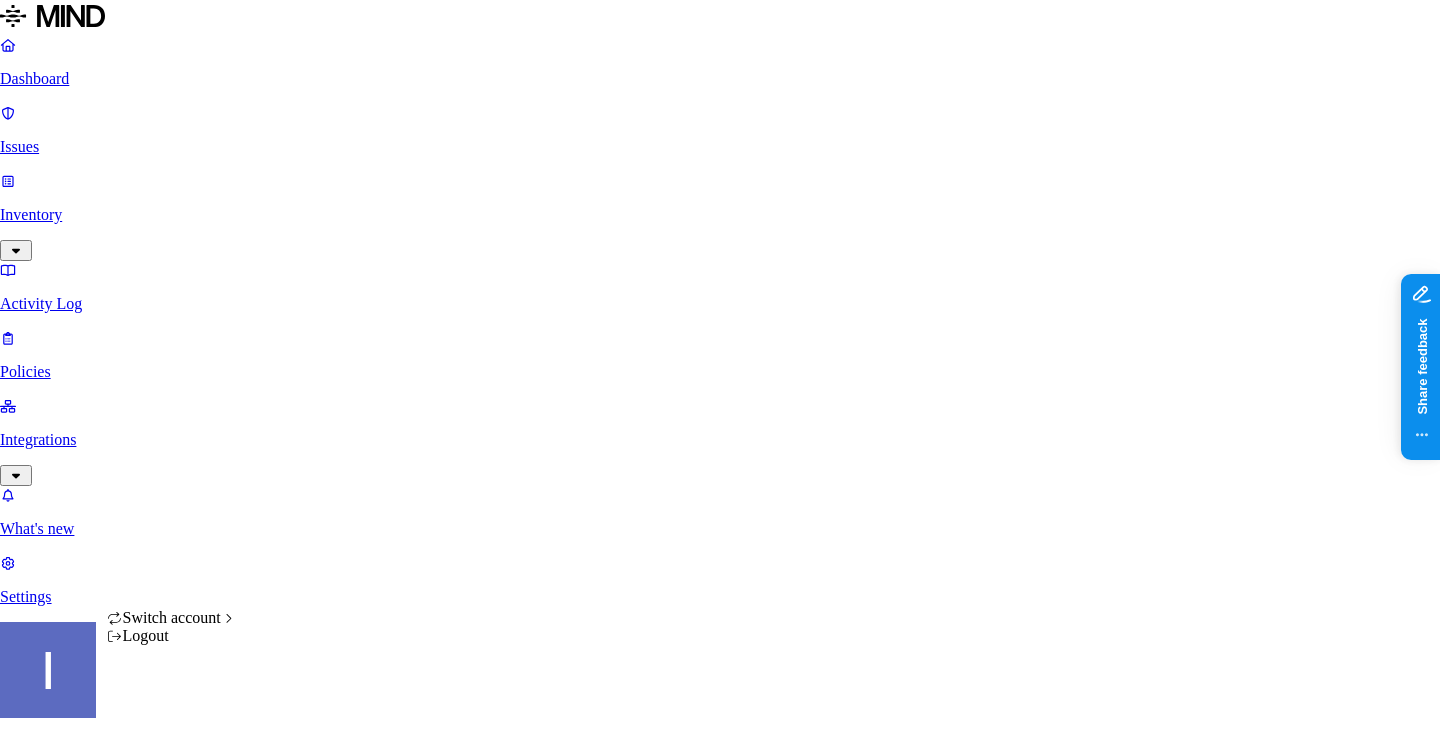 click on "Dashboard Issues Inventory Activity Log Policies Integrations What's new 1 Settings Itai Schwartz Openweb Dashboard 46 Discovery Detection Prevention Last update: 11:06 AM Scanned resources 1.37M Resources by integration 1.29M OpenWeb Google Drive 54.3K Openweb Jira 23.6K OpenWeb 3.59K Openweb Confluence 530 Openweb Github PII 71.1K Email address 202K Person Name 48.2K IBAN 43K Address 22.6K Phone number 11.7K SSN 2.09K PCI 216 Credit card 2.11K Secrets 203 Encryption Key 209 AWS credentials 108 Password 16 OpenAI API Key 8 GCP credentials 8 Databricks credentials 6 Other 29.4K Source code 109K Top resources with sensitive data Resource Sensitive records Owner Last access allfreecrochet.com - subscribers Email address 171711 Person Name 3 Artyom Nazginov Jan 31, 2025, 04:25 AM Thepollsters-6thtab Email address 162975 User Archive Oct 28, 2024, 05:36 AM collectors.wiki - subscribers and clicks of subs Email address 154057 Person Name 2 Phone number 1 Artyom Nazginov Jan 31, 2025, 04:45 AM 150848 5 2" at bounding box center [720, 1931] 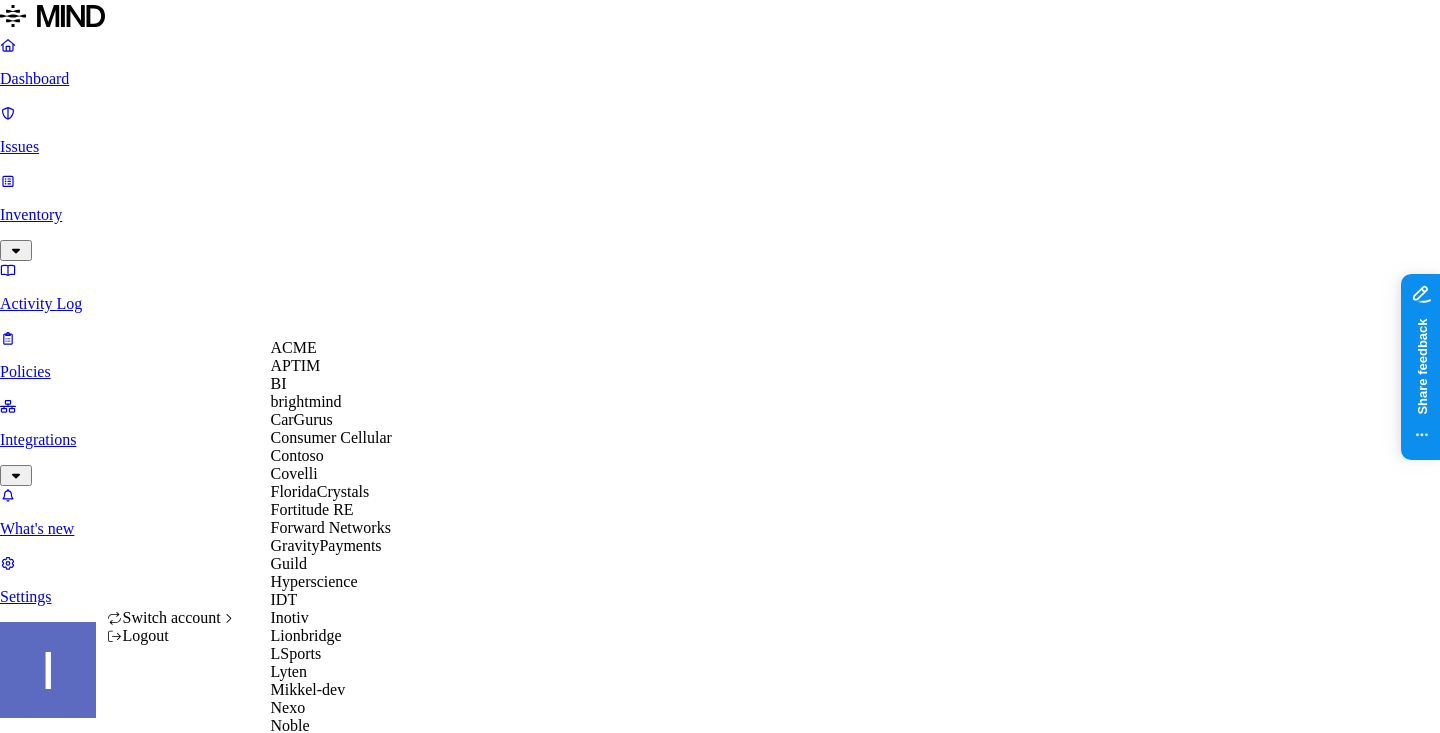 scroll, scrollTop: 956, scrollLeft: 0, axis: vertical 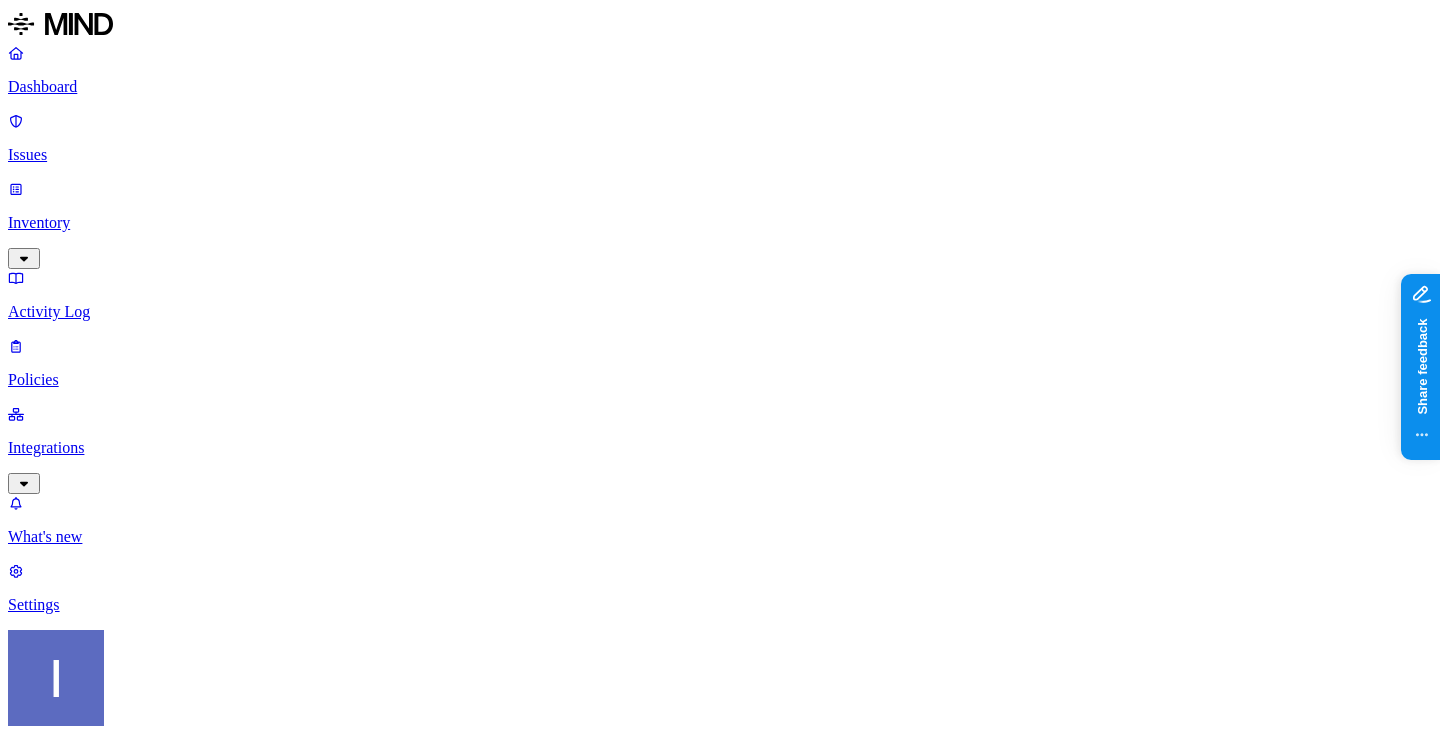click on "Issues" at bounding box center (720, 155) 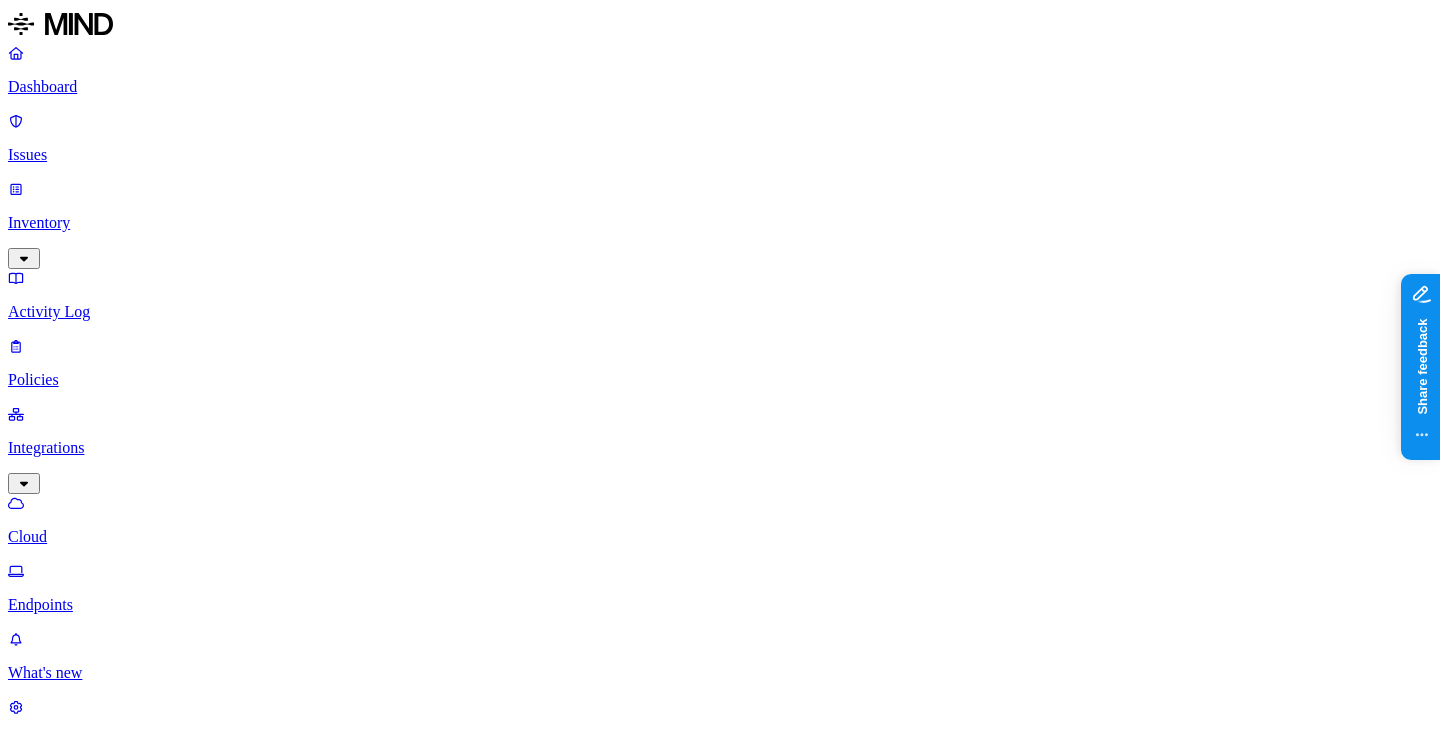 click on "Endpoints" at bounding box center (720, 605) 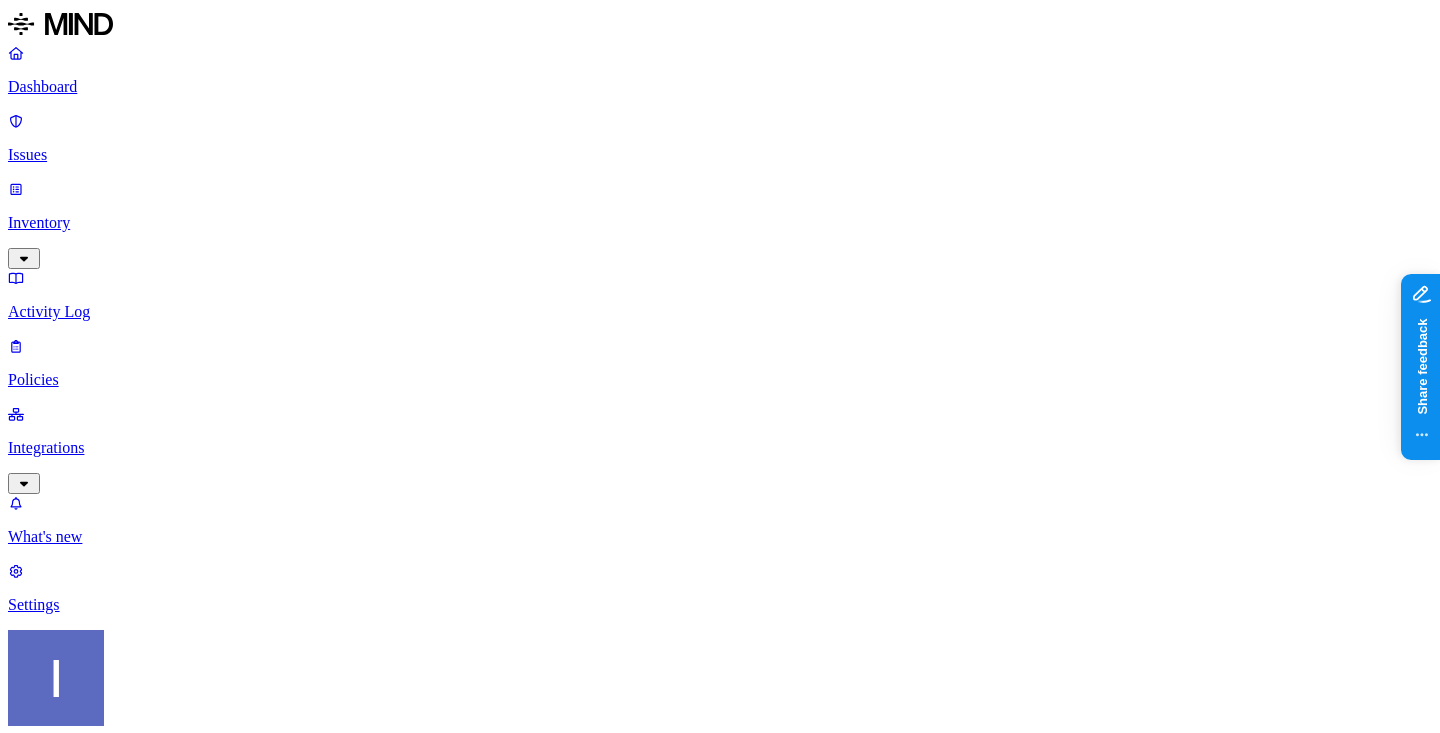 scroll, scrollTop: 0, scrollLeft: 0, axis: both 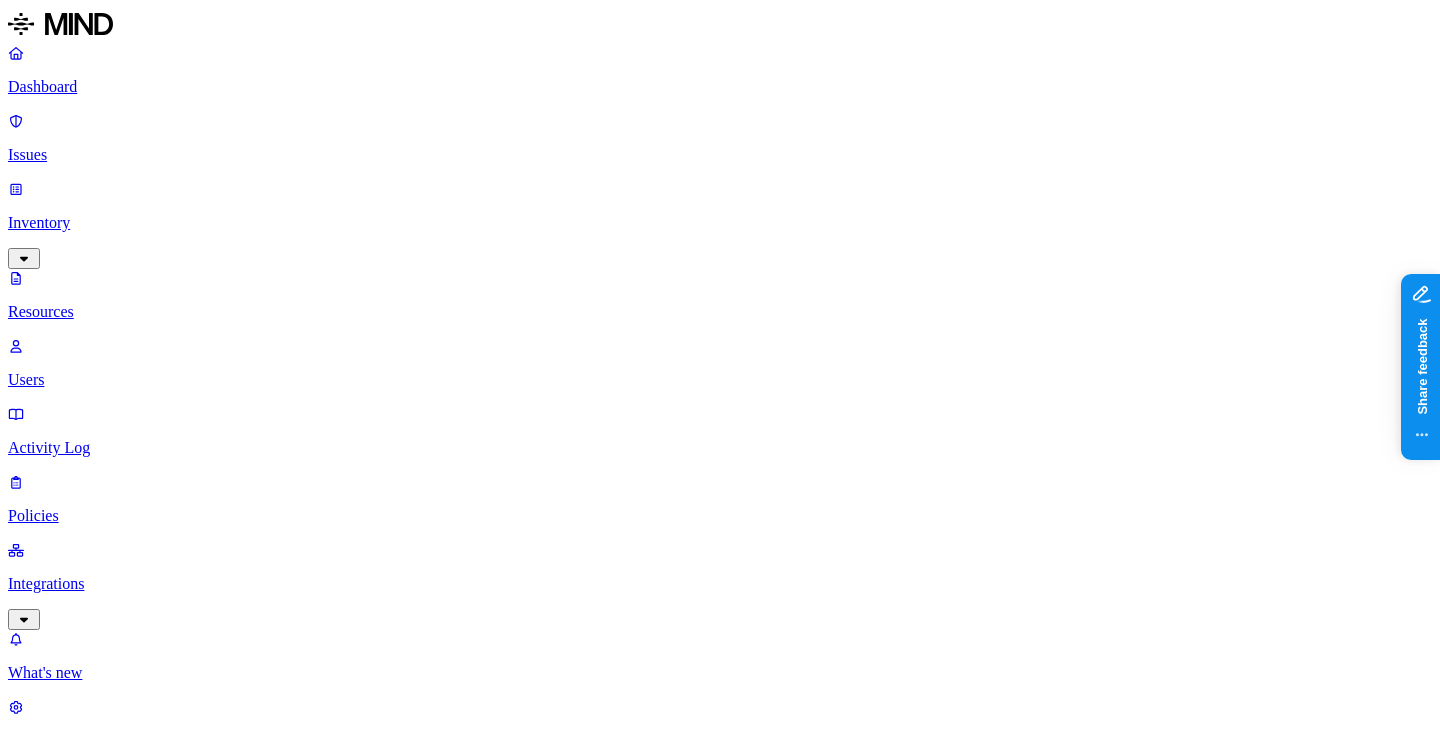 click on "Secrets 1" at bounding box center [377, 1395] 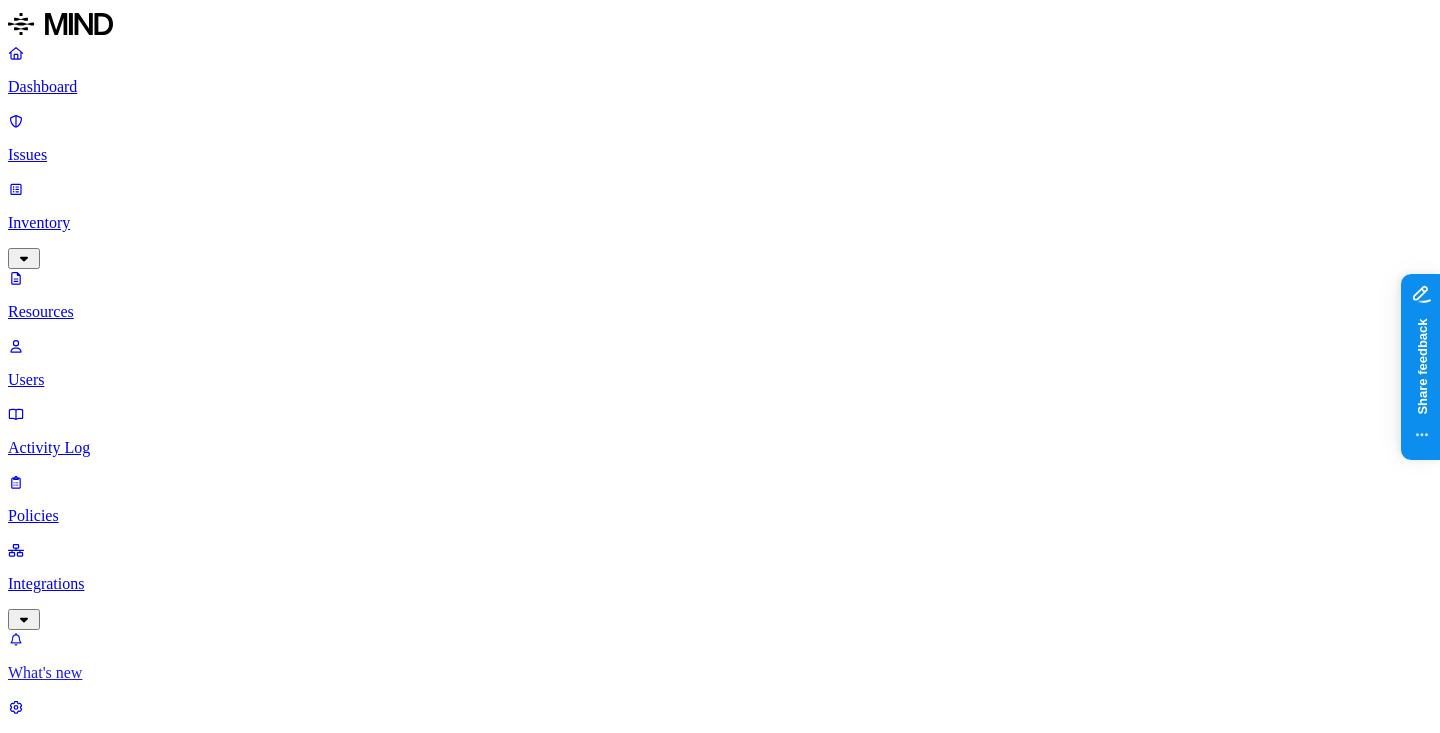 click on "What's new" at bounding box center (720, 673) 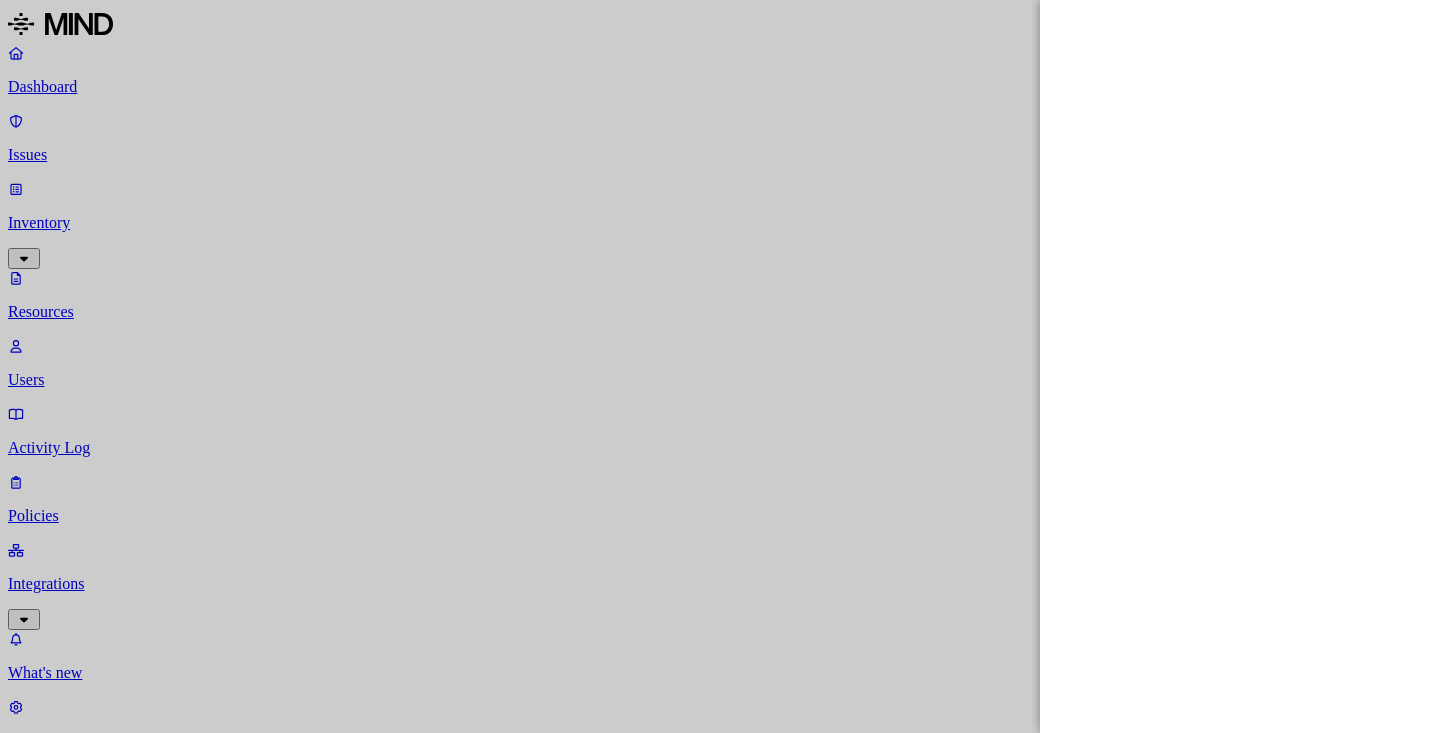 click at bounding box center (720, 366) 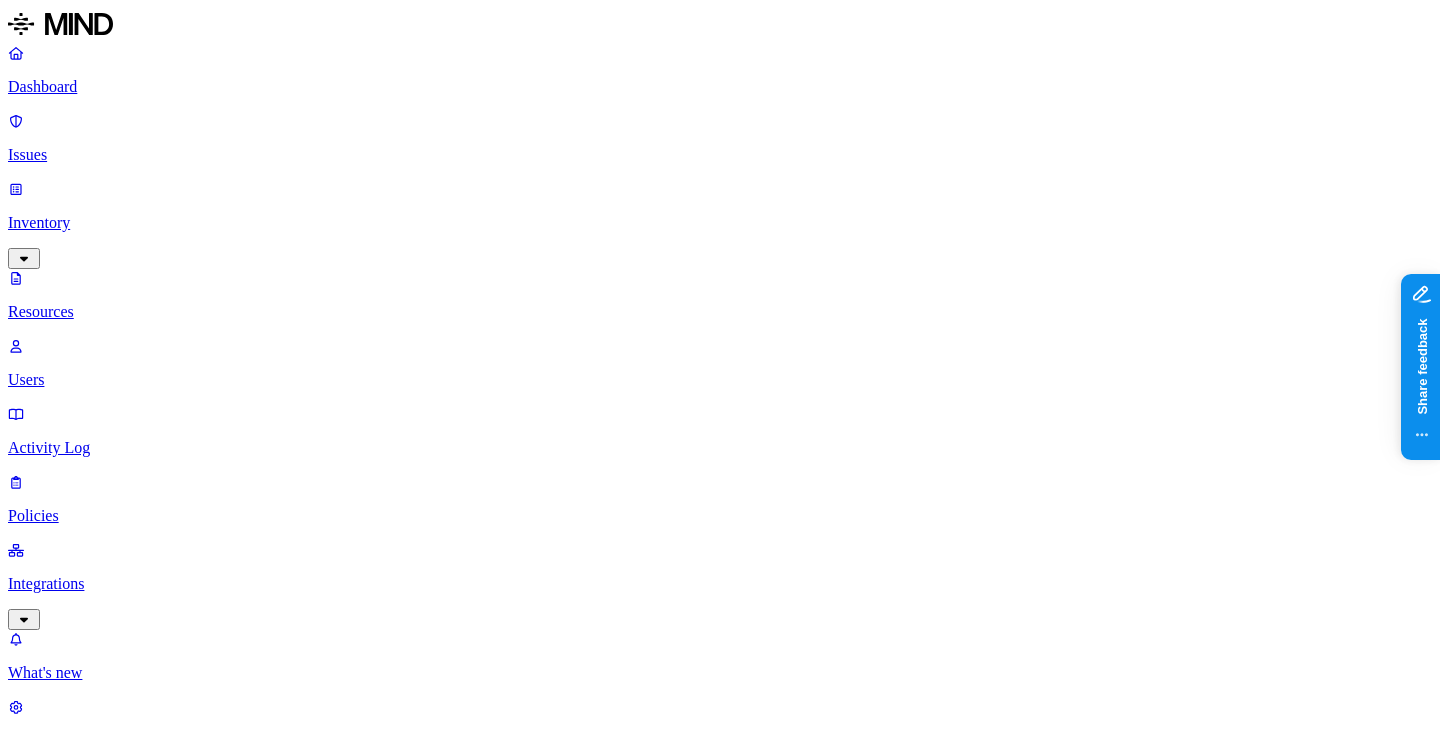 scroll, scrollTop: 12, scrollLeft: 0, axis: vertical 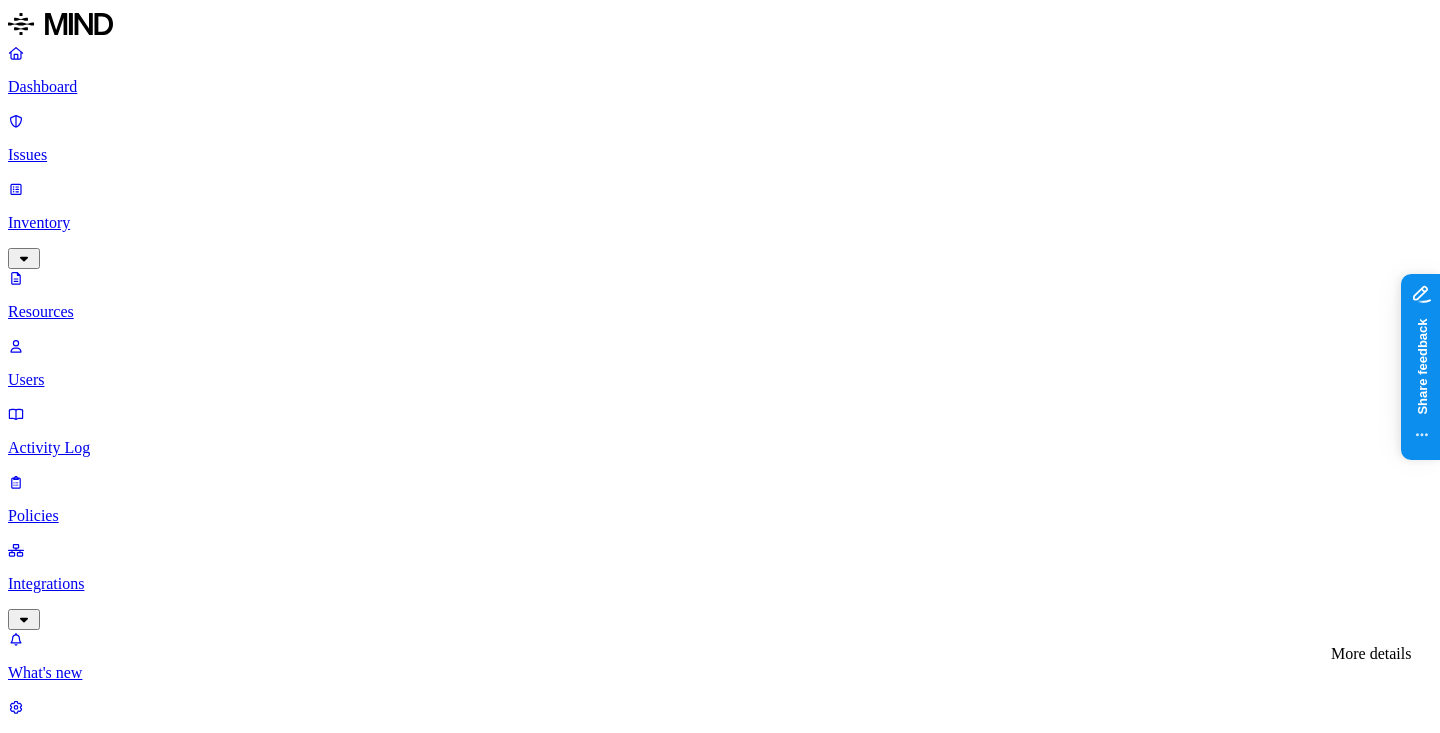 click 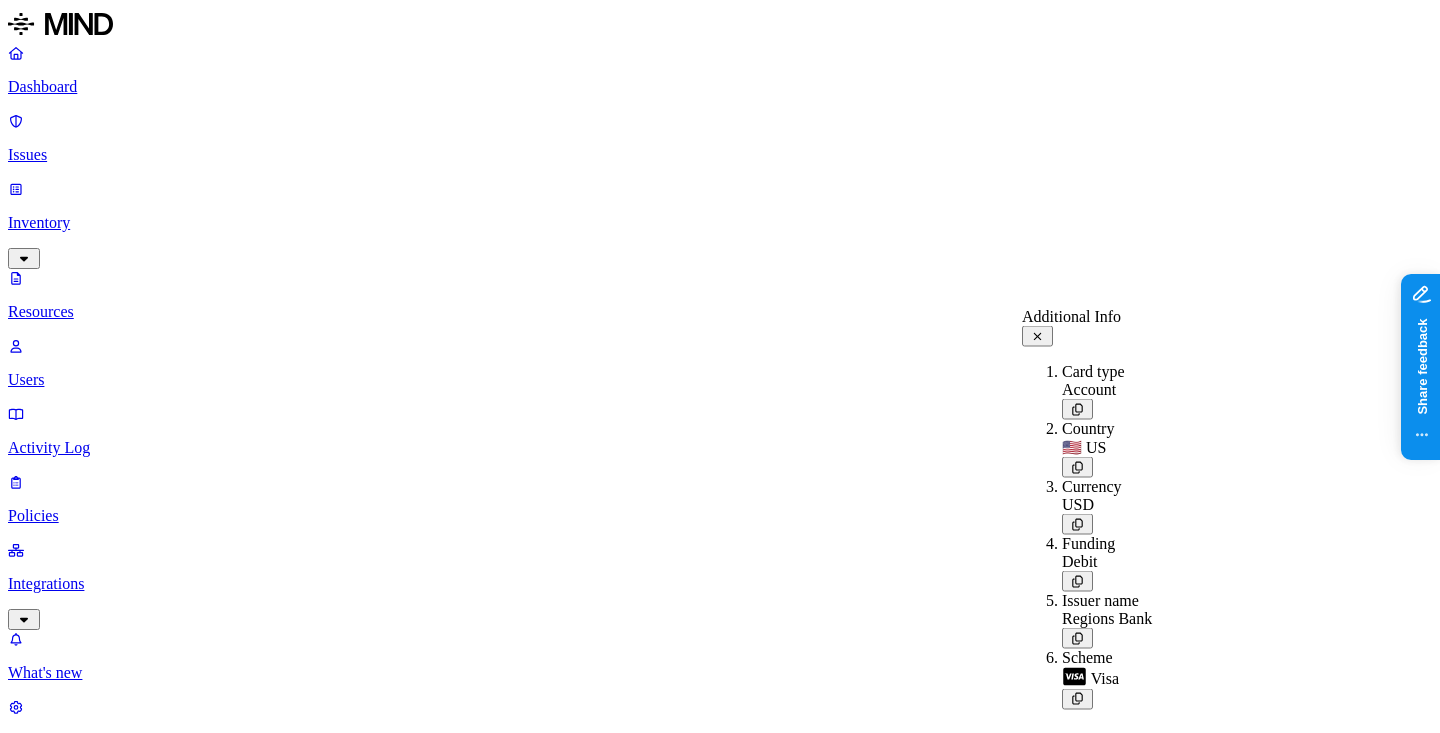 click 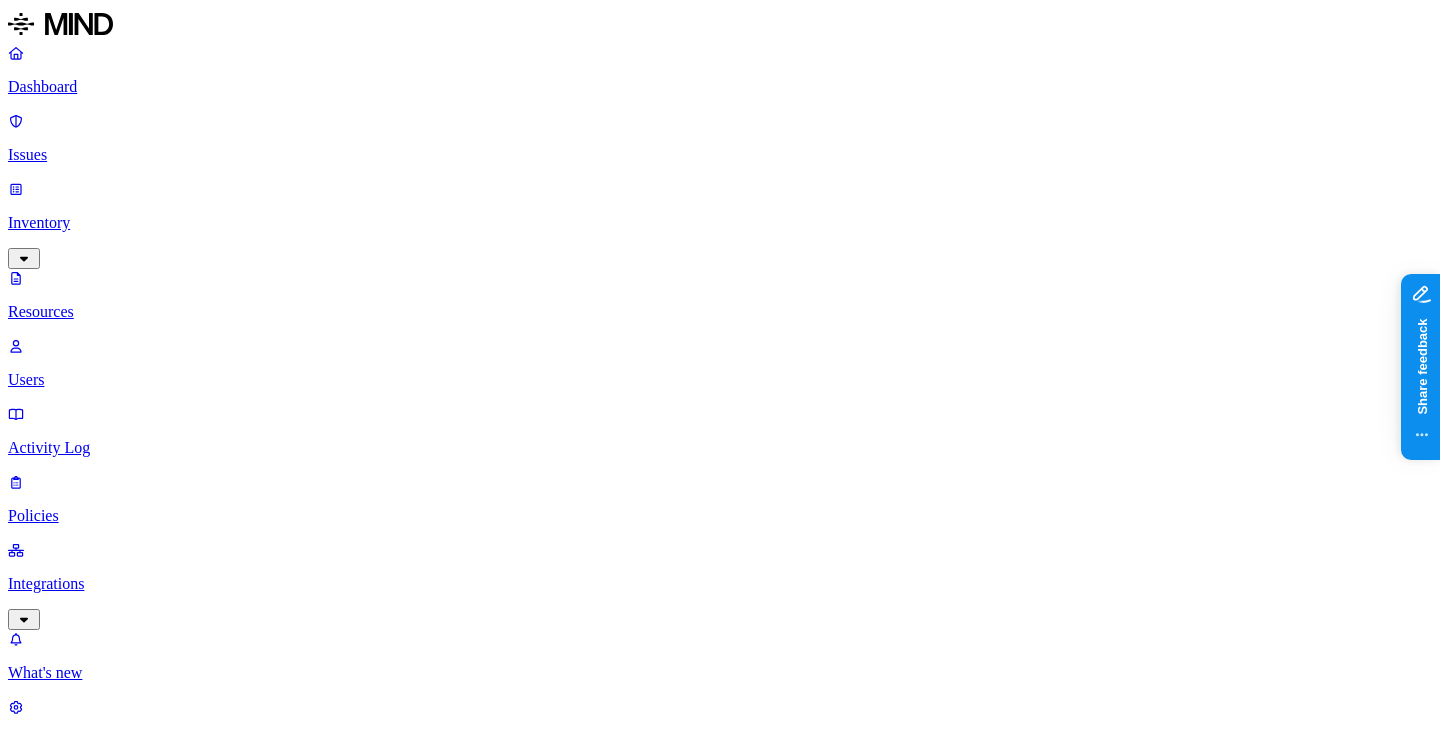 click on "16" at bounding box center (67, 4859) 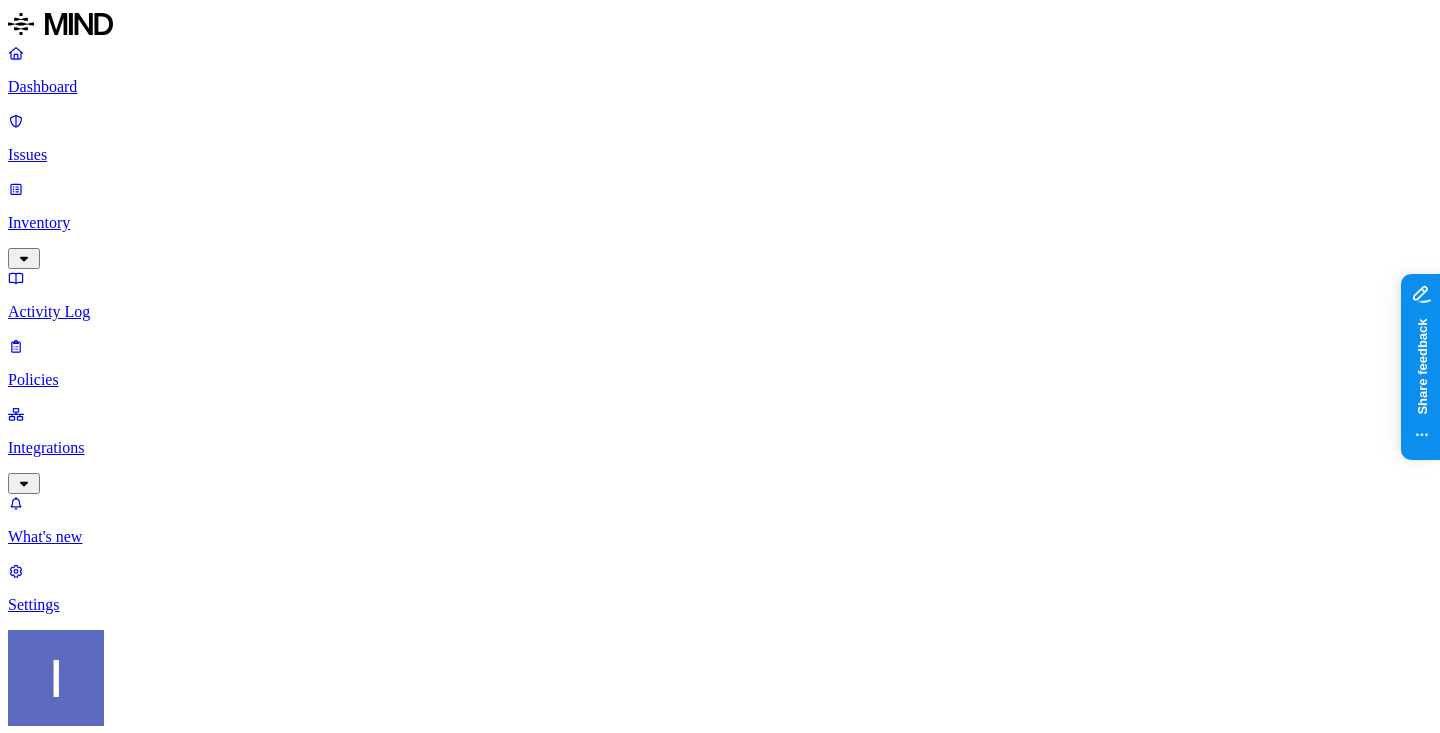 click on "Credit card 3" at bounding box center (760, 1693) 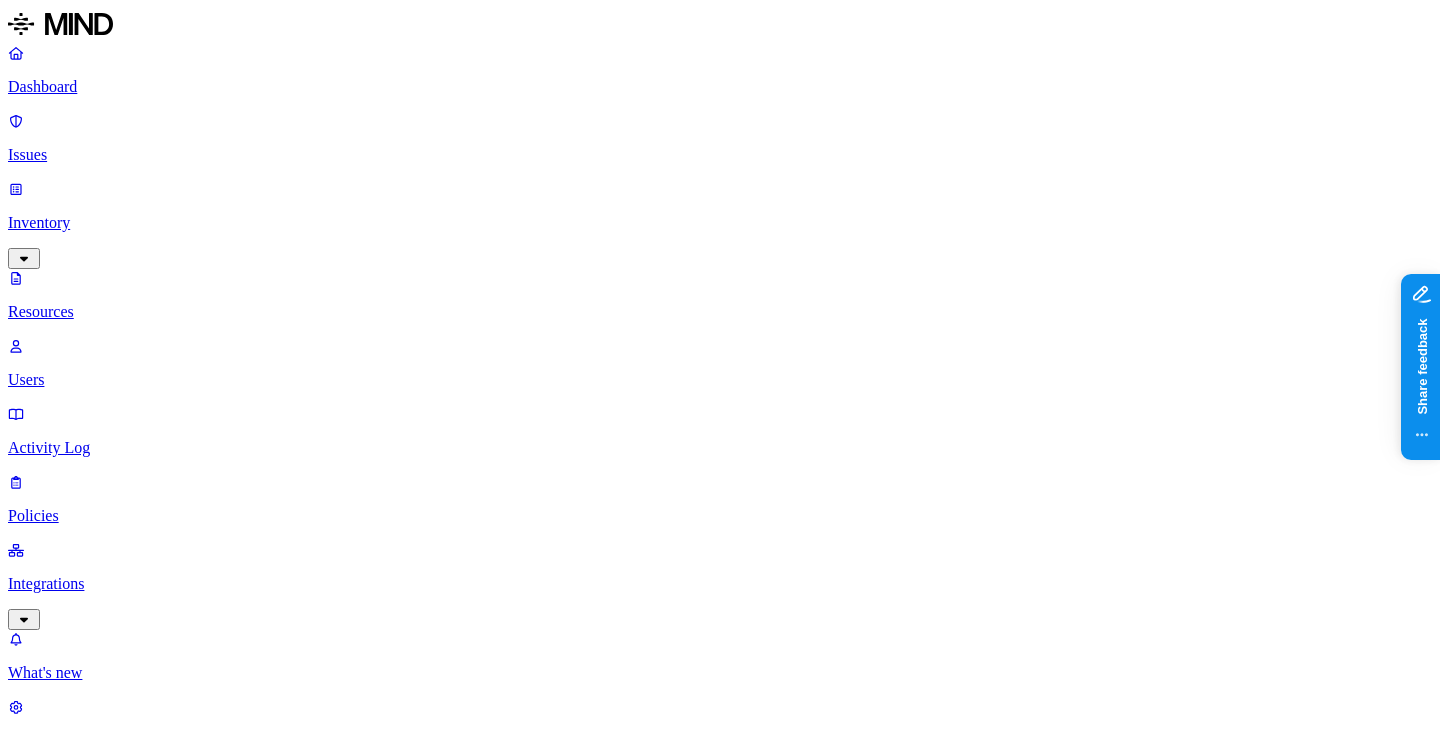 click on "48" at bounding box center [370, 1602] 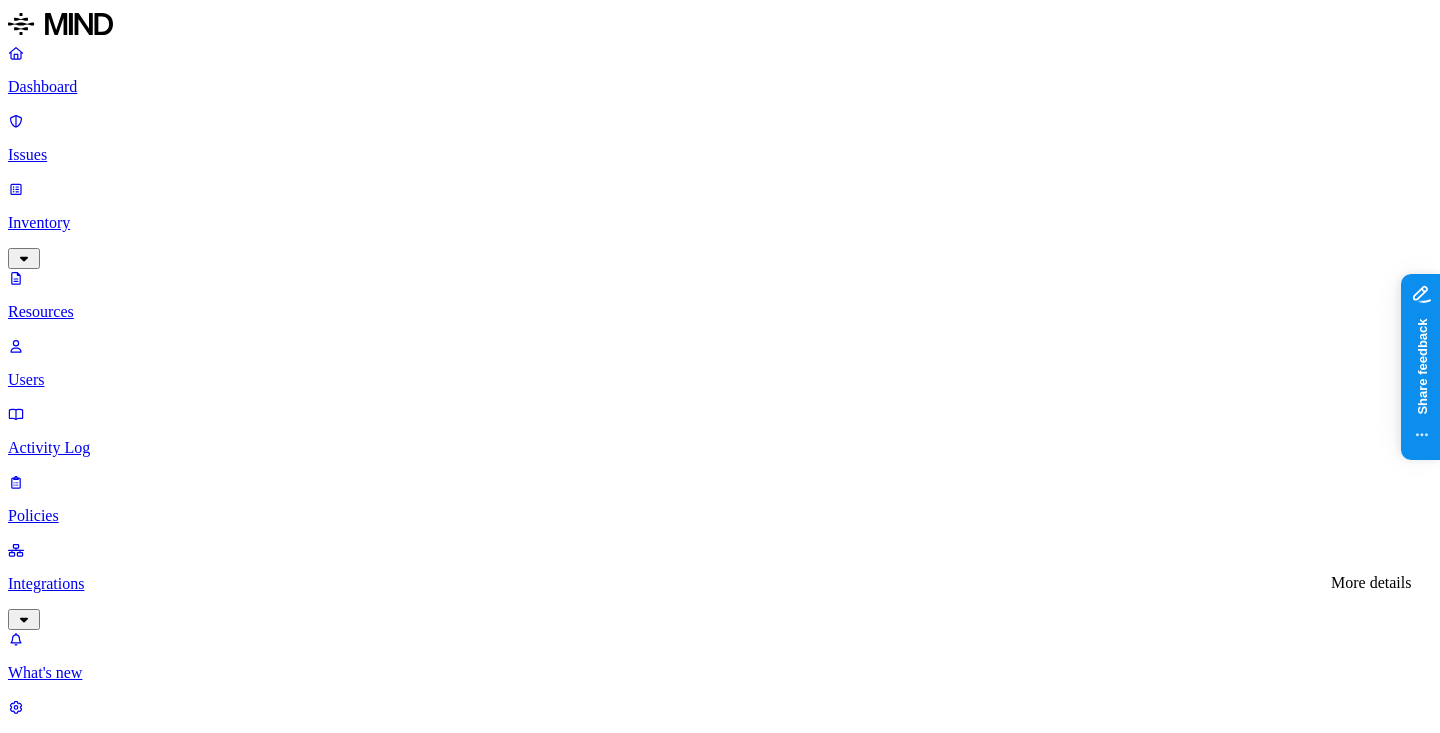 click at bounding box center [390, 3068] 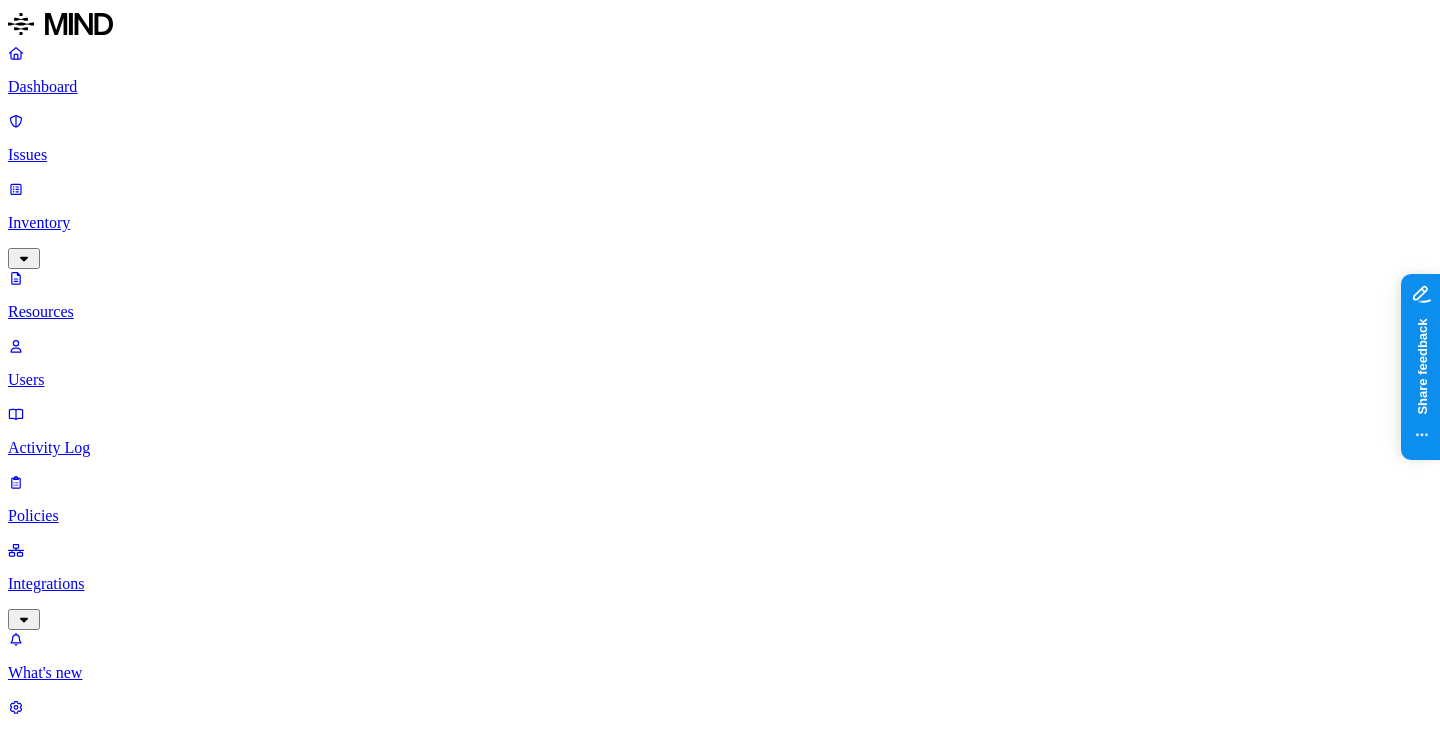 click on "PCI Credit card 1" at bounding box center [50, 2860] 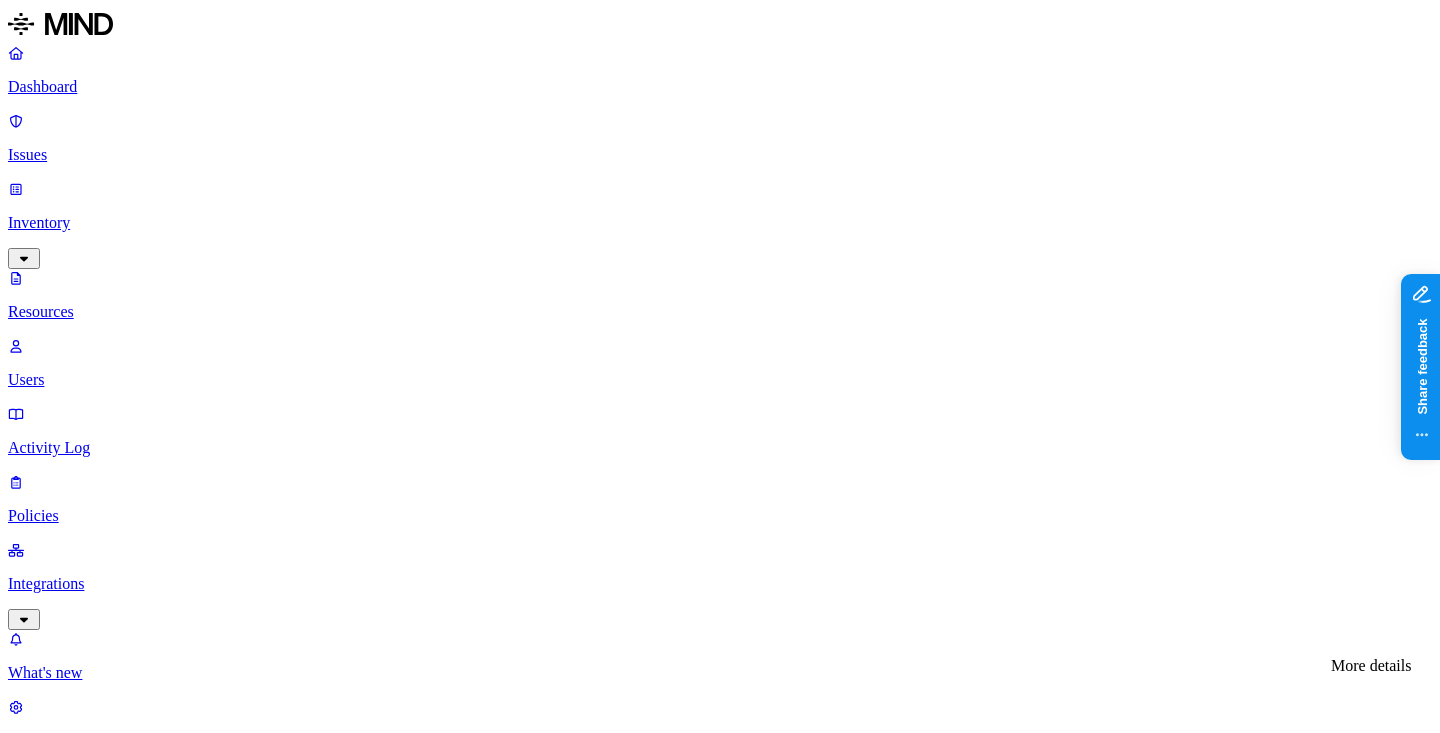 click 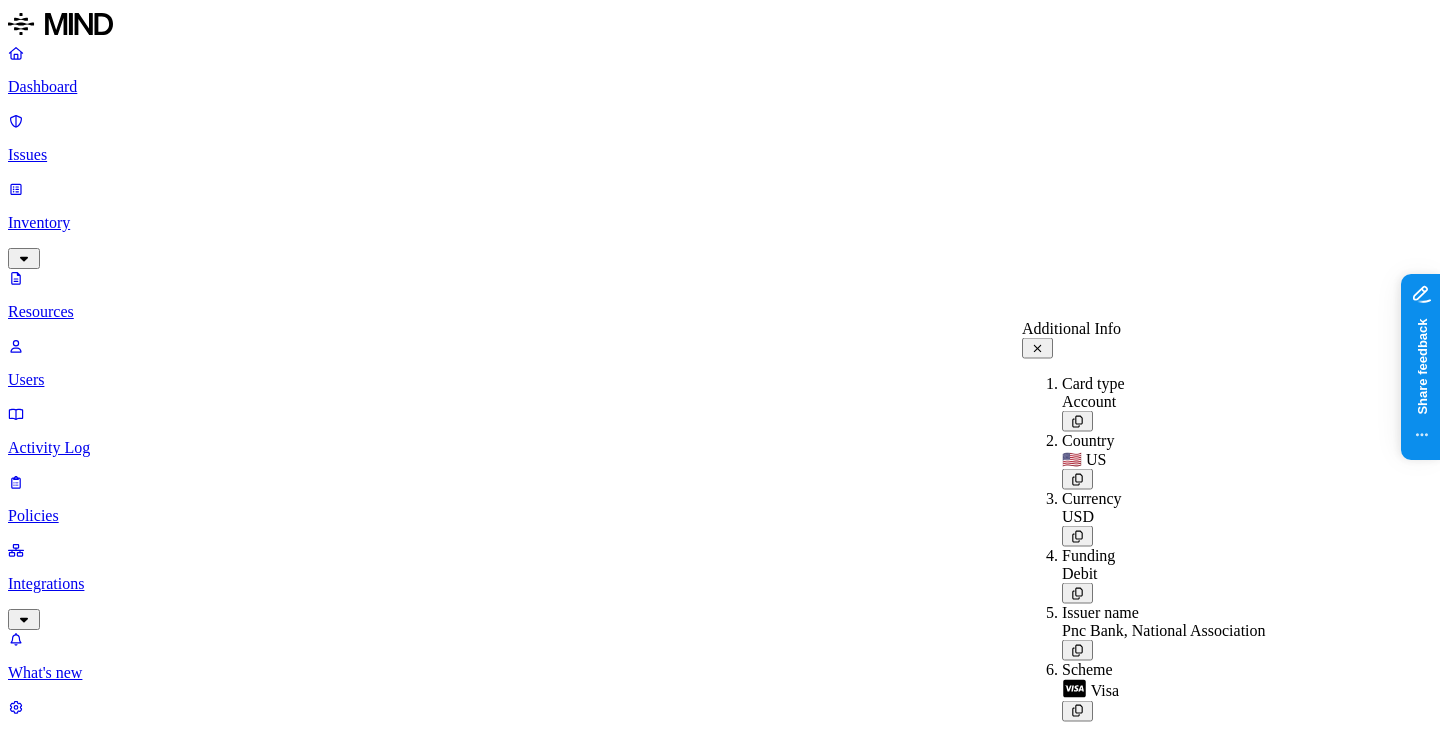 click on "****-****-****-8629" at bounding box center [203, 2971] 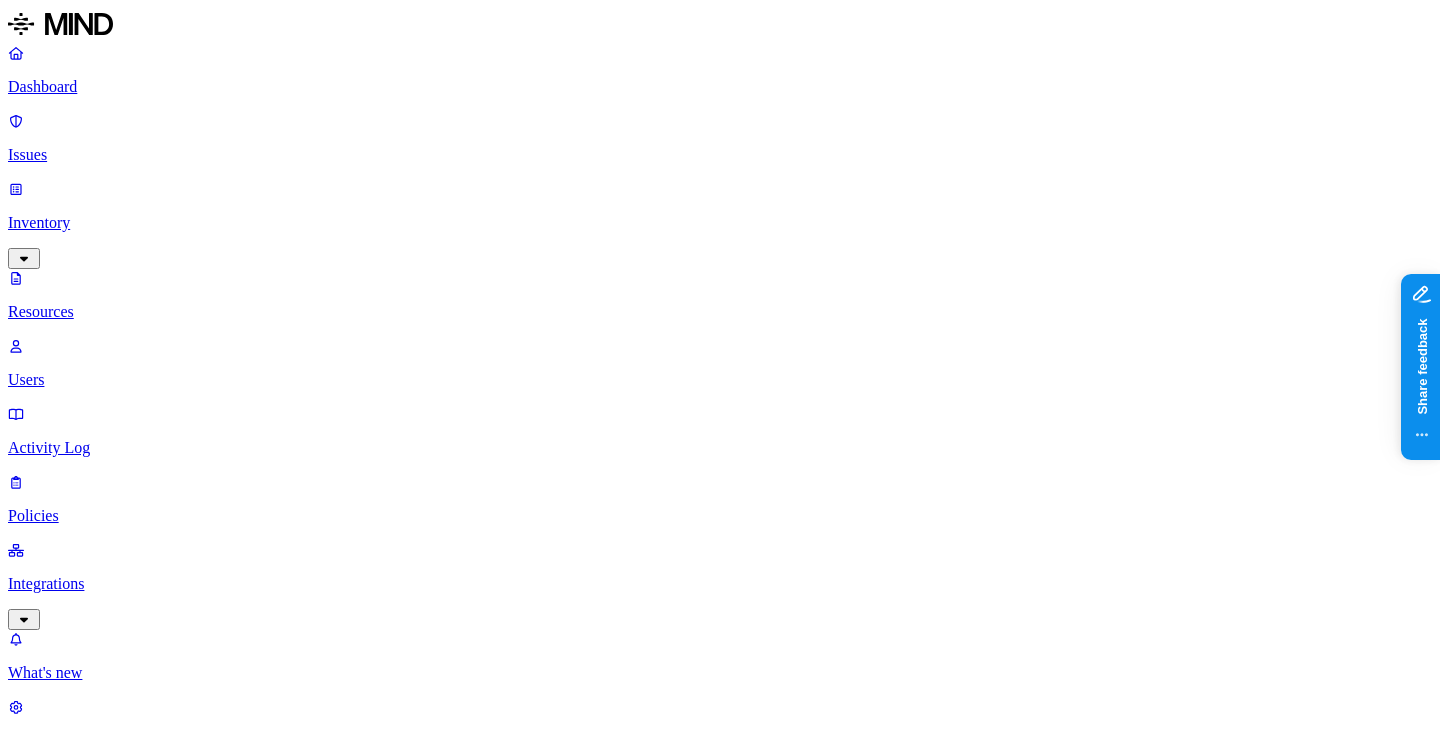 click on "[YEAR] Income Tax Documents - [FIRST] & [FIRST] [LAST] (Batch 2).pdf PII / PHI 44 PCI 1 – – – [LAST], [FIRST]/Documents/Personal ON LINE ACESS INFO (Recovered).docx PII / PHI 65 PCI 1 – – – [FIRST], [LAST]/[FIRST] personal folder ON LINE ACESS INFO.docx PII / PHI 48 PCI 1 – – – [FIRST], [LAST]/[FIRST] personal folder" at bounding box center [553, 1499] 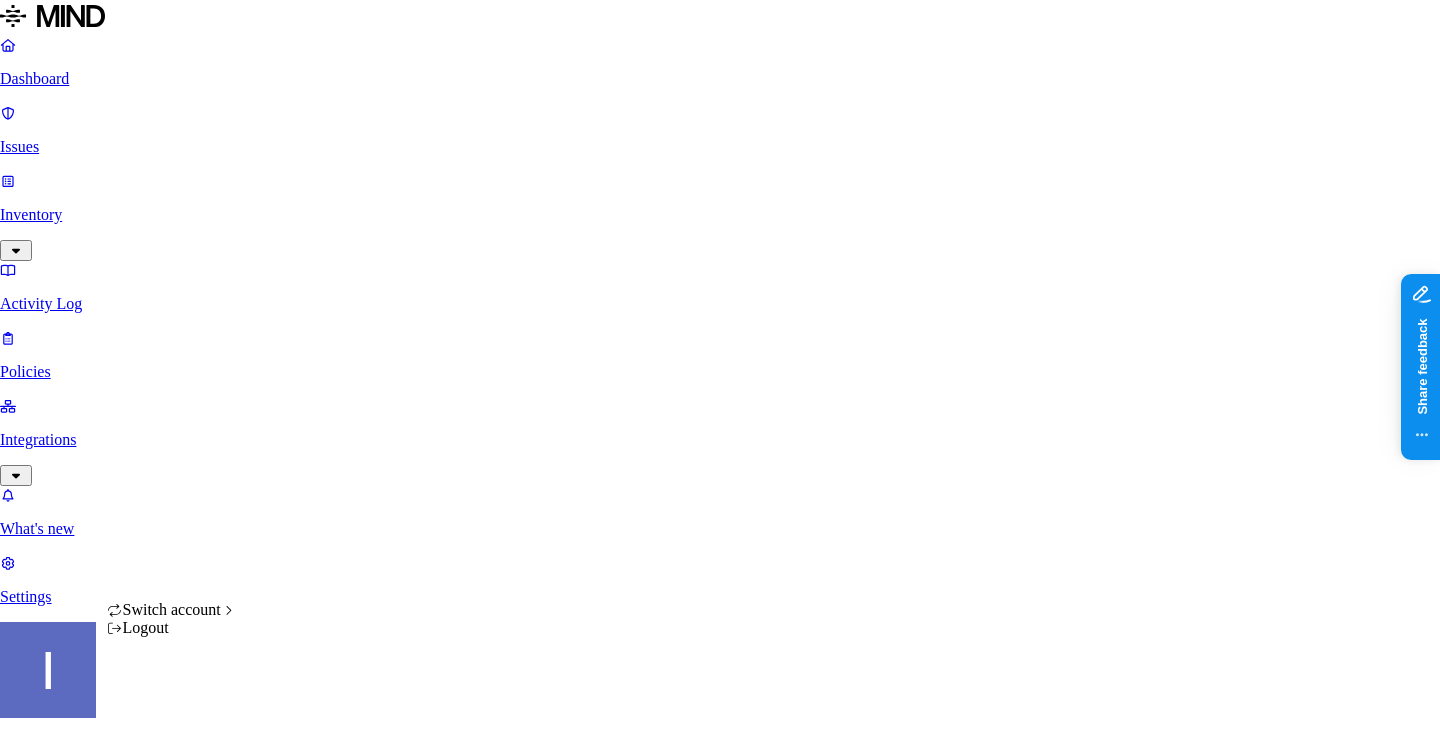 click on "Dashboard Issues Inventory Activity Log Policies Integrations What's new 1 Settings [FIRST], [LAST] Southern Illinois Health Dashboard 0 Discovery Detection Prevention Last update: 11:17 AM Scanned resources 23.9K Resources by integration 23.9K SIH1 O365 PII 4.74K Person Name 4.15K Phone number 2.89K Address 2.24K Email address 1.96K Date of birth 727 SSN 71 PCI 3 Credit card 3 Secrets 15 Password 14 Encryption Key 1 Other 9 Source code 9 Top resources with sensitive data Resource Sensitive records Owner Last access Employee_Census_Benefit_[YEAR]-[MM]-[DD]@[HH].[MM].[SS].xlsx SSN 1 Email address 5000 Person Name 127 Address 1340 Phone number 5000 [FIRST], [LAST] Employee_Census_Benefit_[YEAR]-[MM]-[DD]@[HH].[MM].[SS].xlsx SSN 1 Email address 5000 Person Name 125 Address 1341 Phone number 5000 [FIRST], [LAST] Life insurance audit Employee_Census_Benefit_[YEAR]-[MM]-[DD]@[HH].[MM].[SS].xlsx SSN 1 Email address 5000 Person Name 122 Address 1339 Phone number 5000 [FIRST], [LAST] Copy of NO AFFIDAVIT SURCHARGE ADD ON FINAL LIST.xlsx Email address 5000 105" at bounding box center [720, 1560] 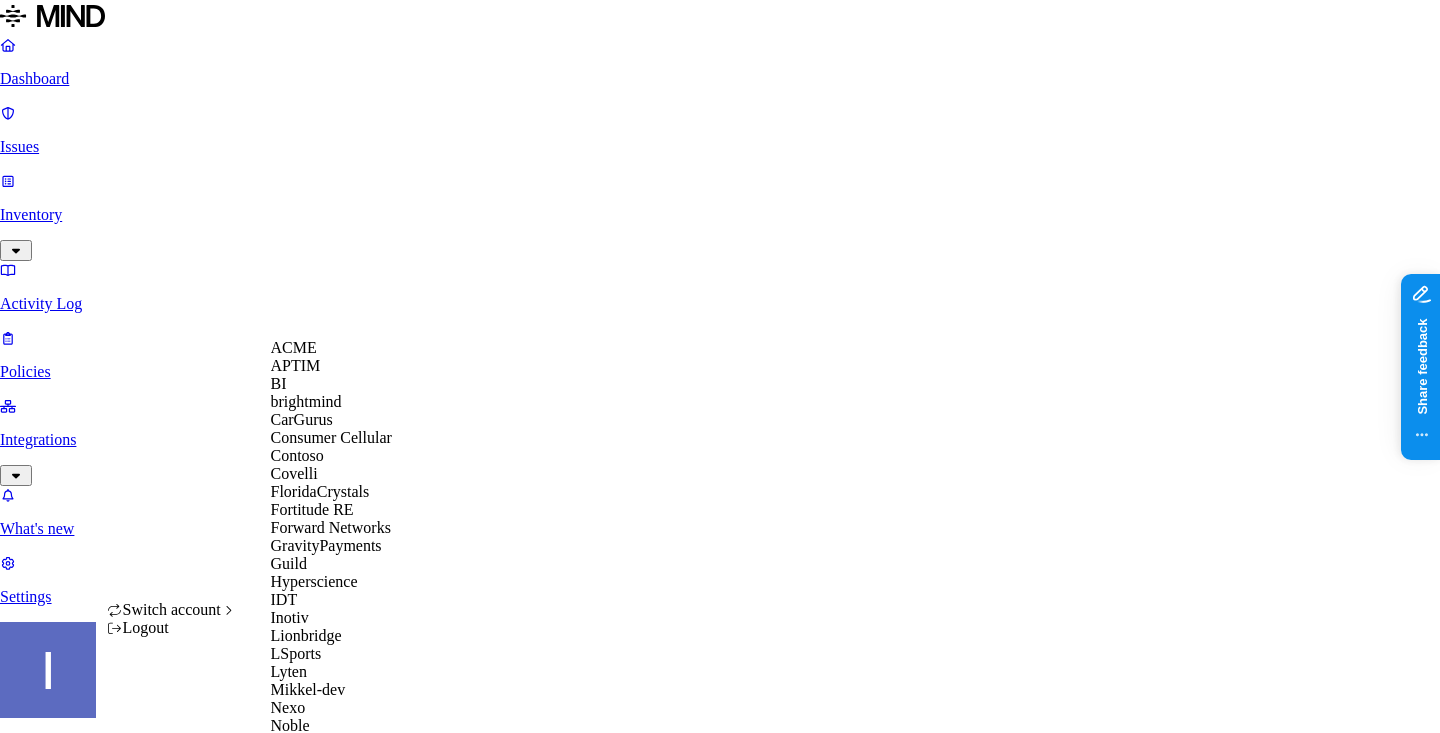 scroll, scrollTop: 940, scrollLeft: 0, axis: vertical 